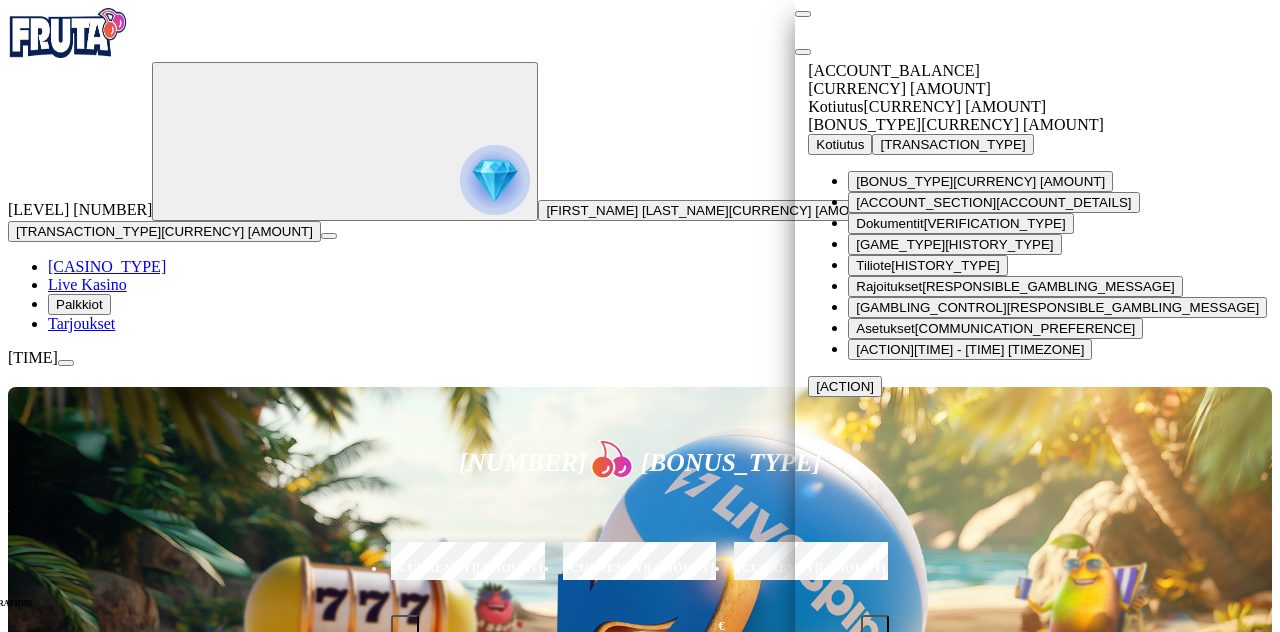 scroll, scrollTop: 0, scrollLeft: 0, axis: both 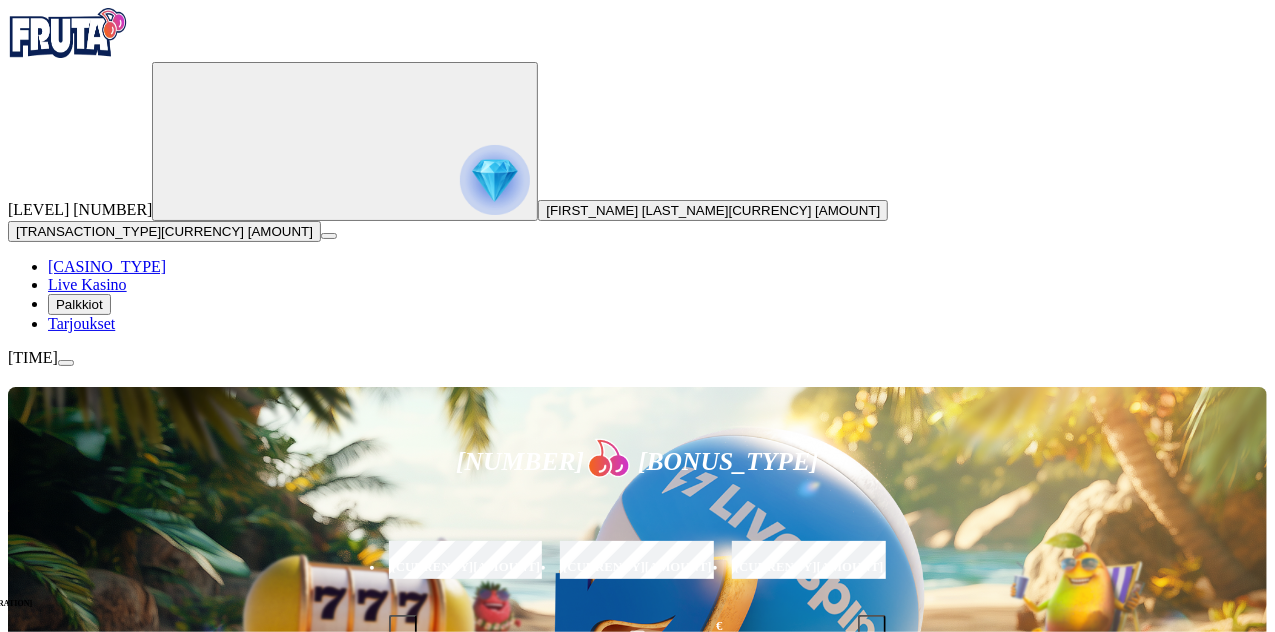 click at bounding box center (66, 363) 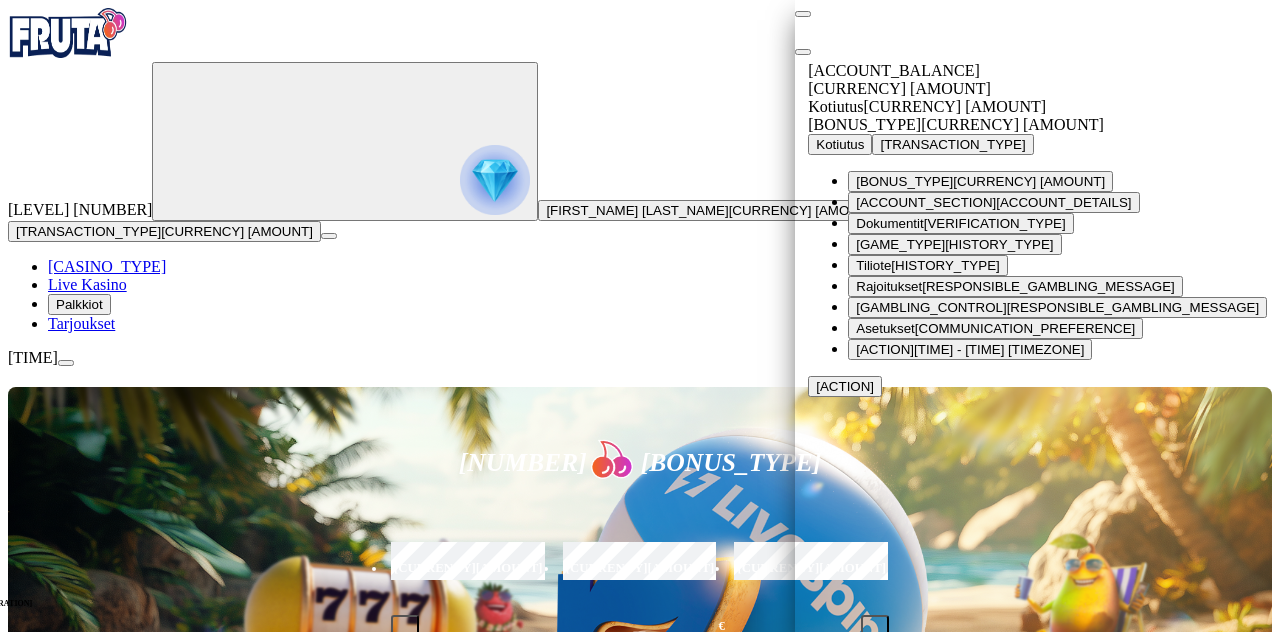 scroll, scrollTop: 72, scrollLeft: 0, axis: vertical 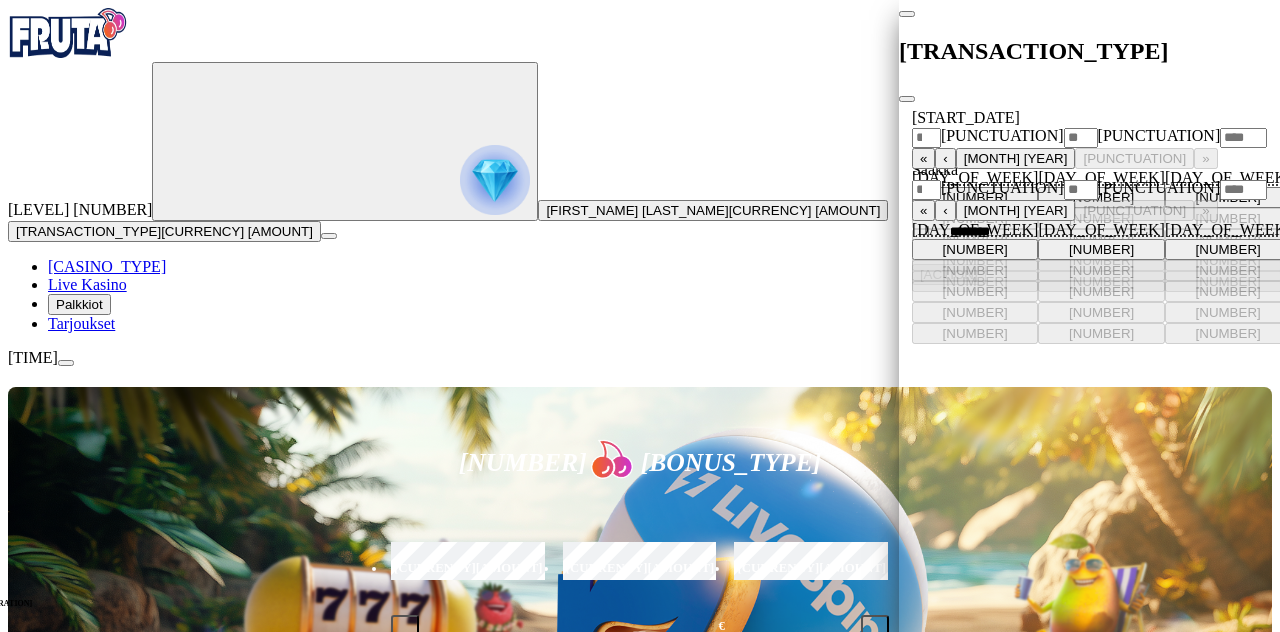 click on "[MASKED_DATA]" at bounding box center (1102, 232) 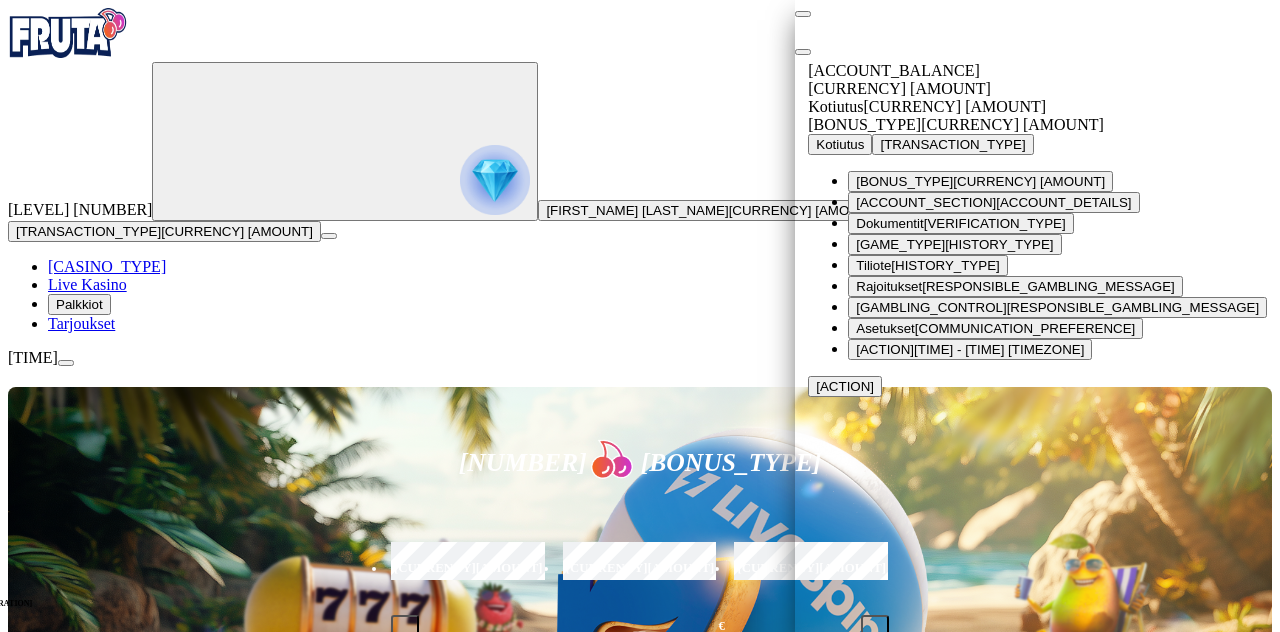 scroll, scrollTop: 18, scrollLeft: 0, axis: vertical 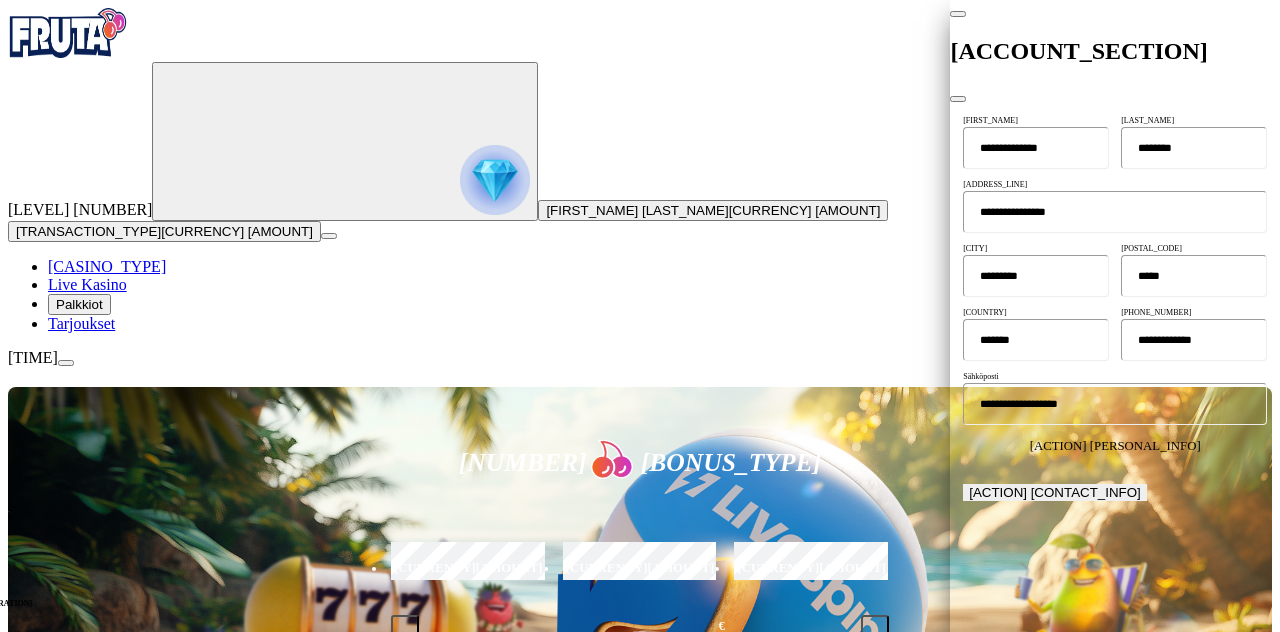 click at bounding box center [958, 14] 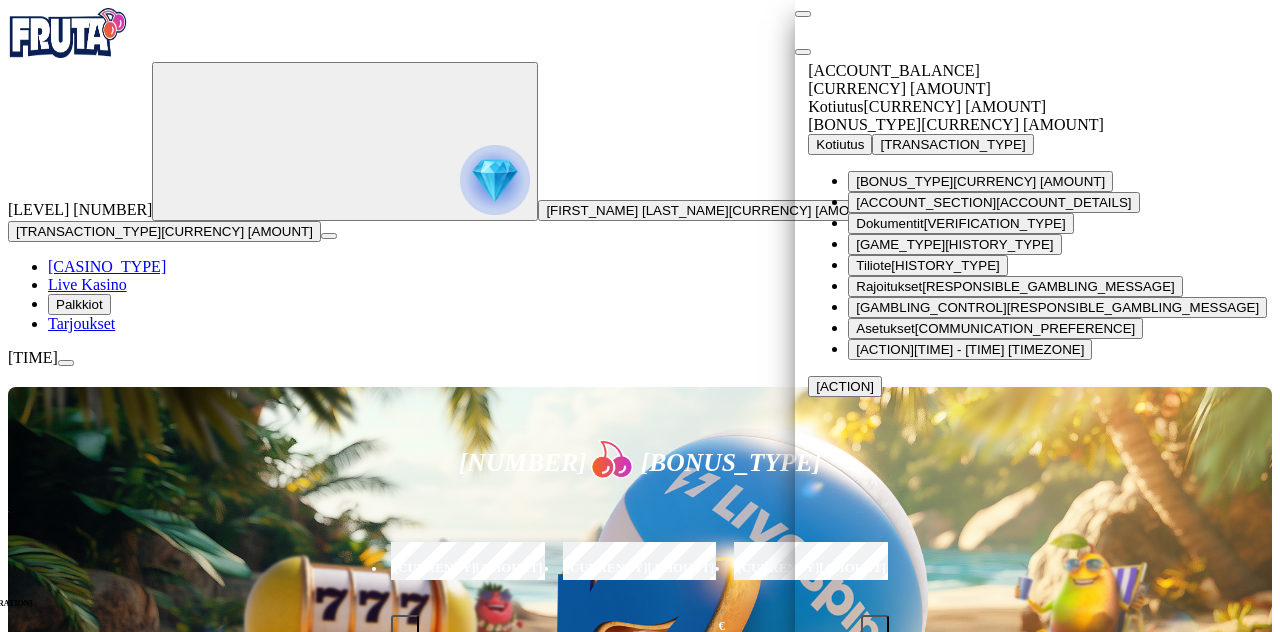 click on "Asetukset" at bounding box center (904, 181) 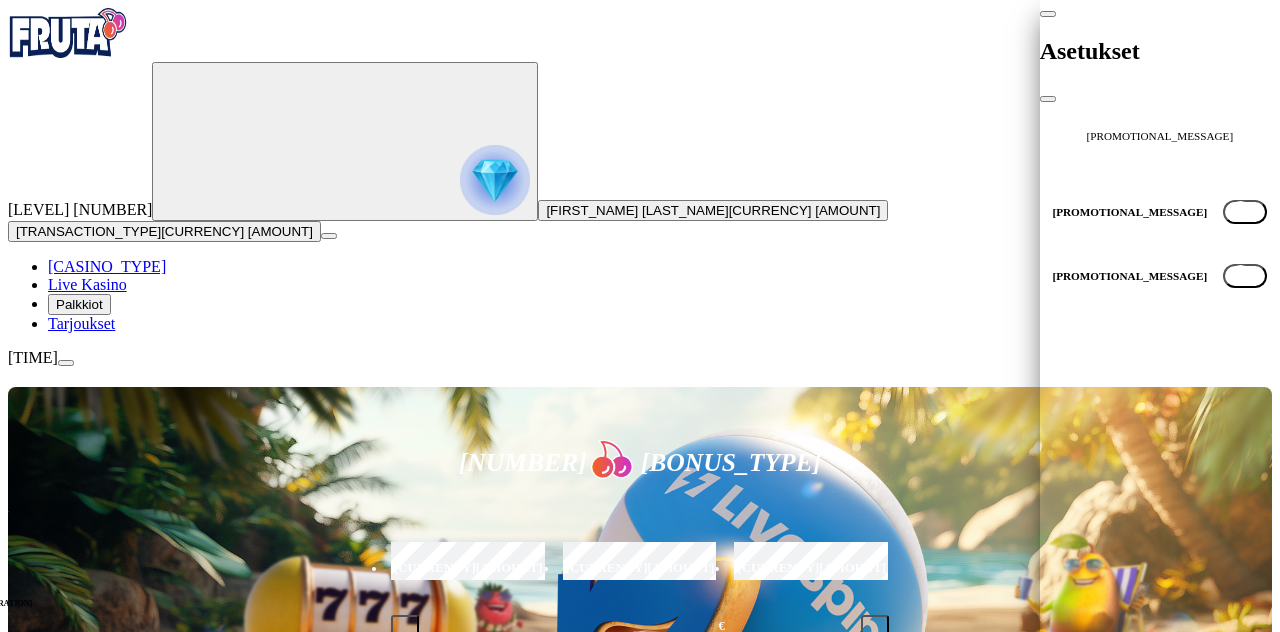 click at bounding box center (1048, 14) 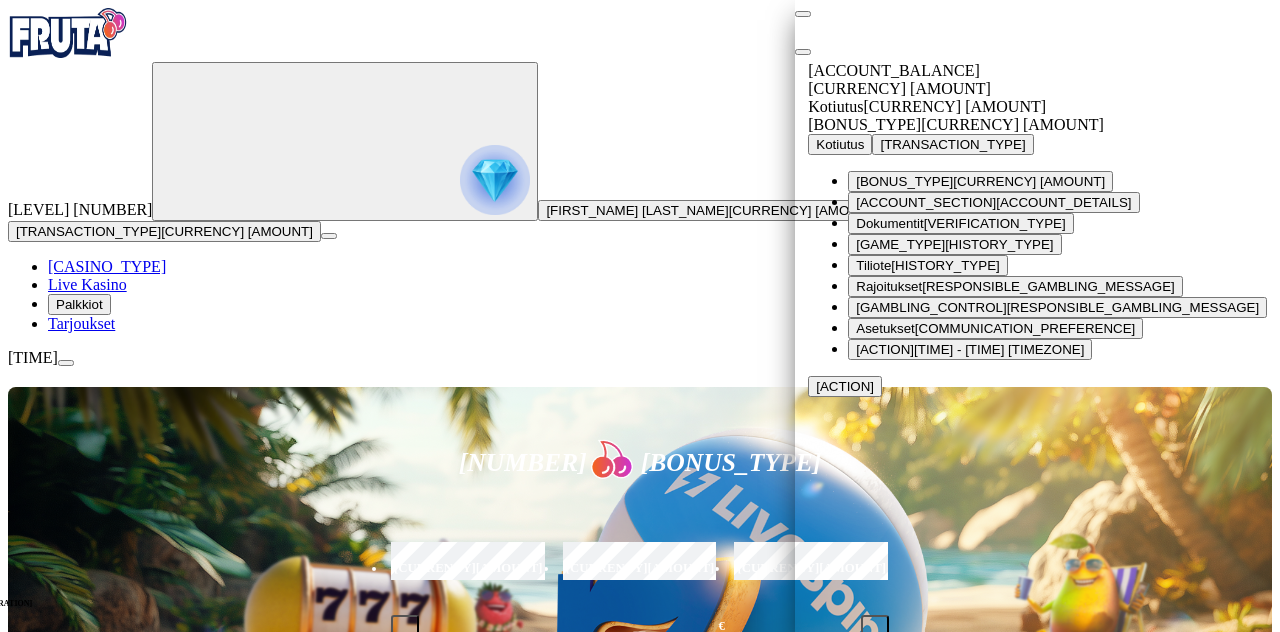 scroll, scrollTop: 71, scrollLeft: 0, axis: vertical 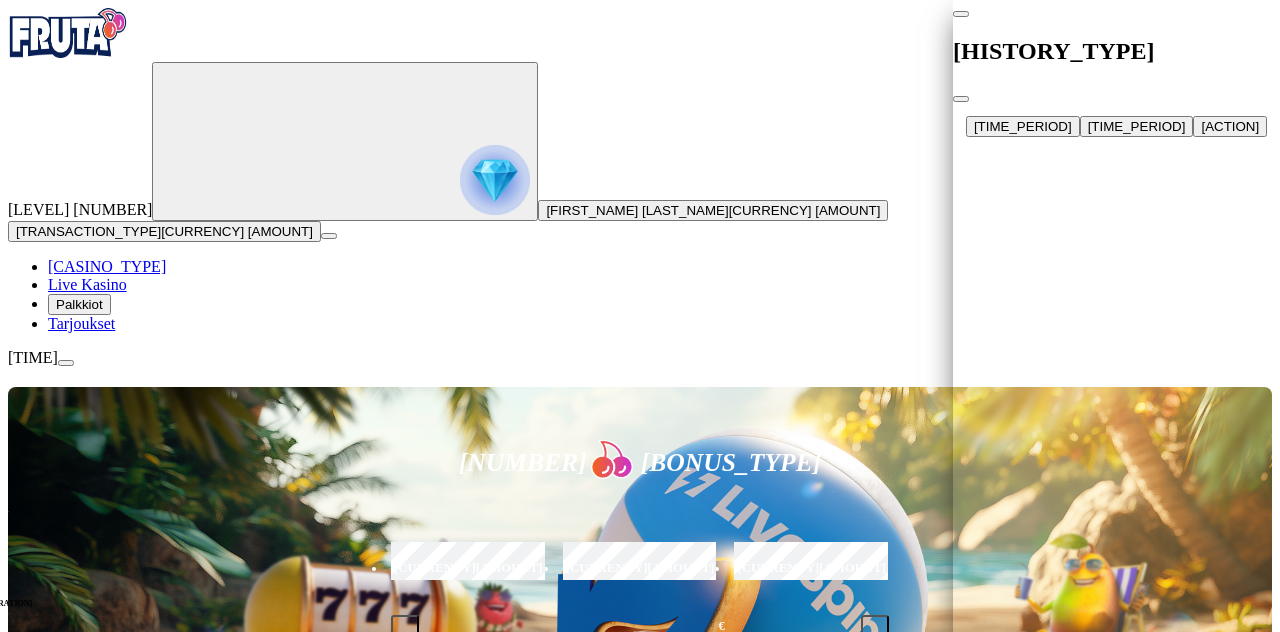 click on "[ACTION]" at bounding box center [1023, 126] 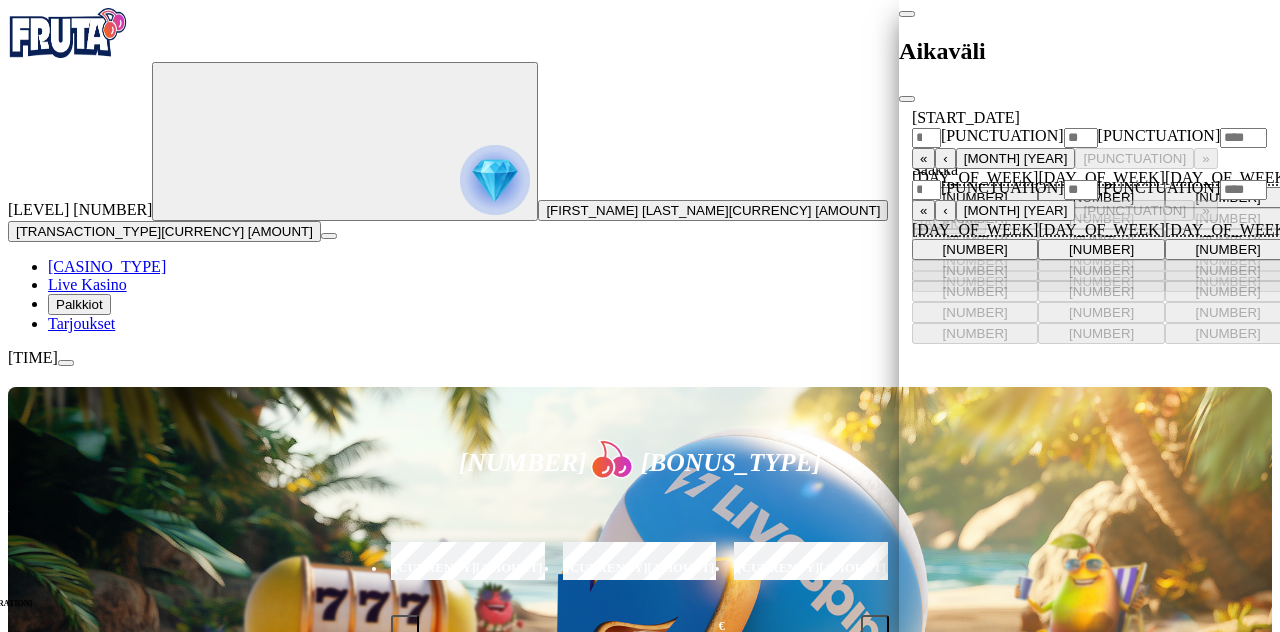 click on ". ." at bounding box center (1089, 137) 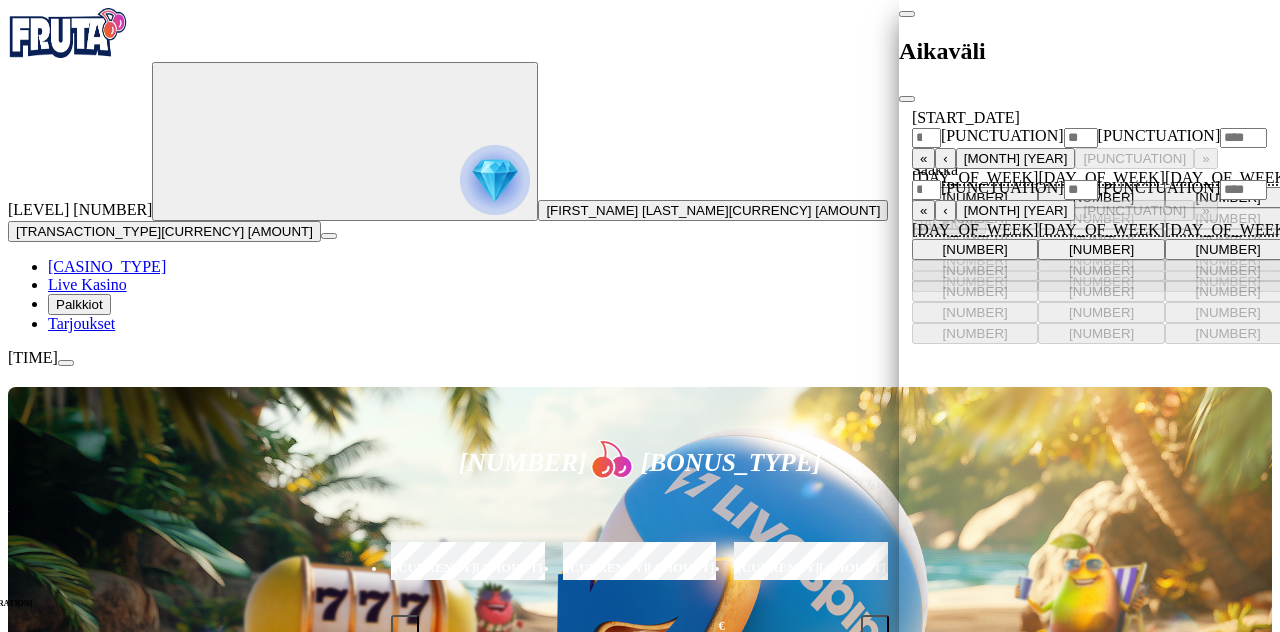 click on "[DATE_RANGE] [ACTION]" at bounding box center (1089, 316) 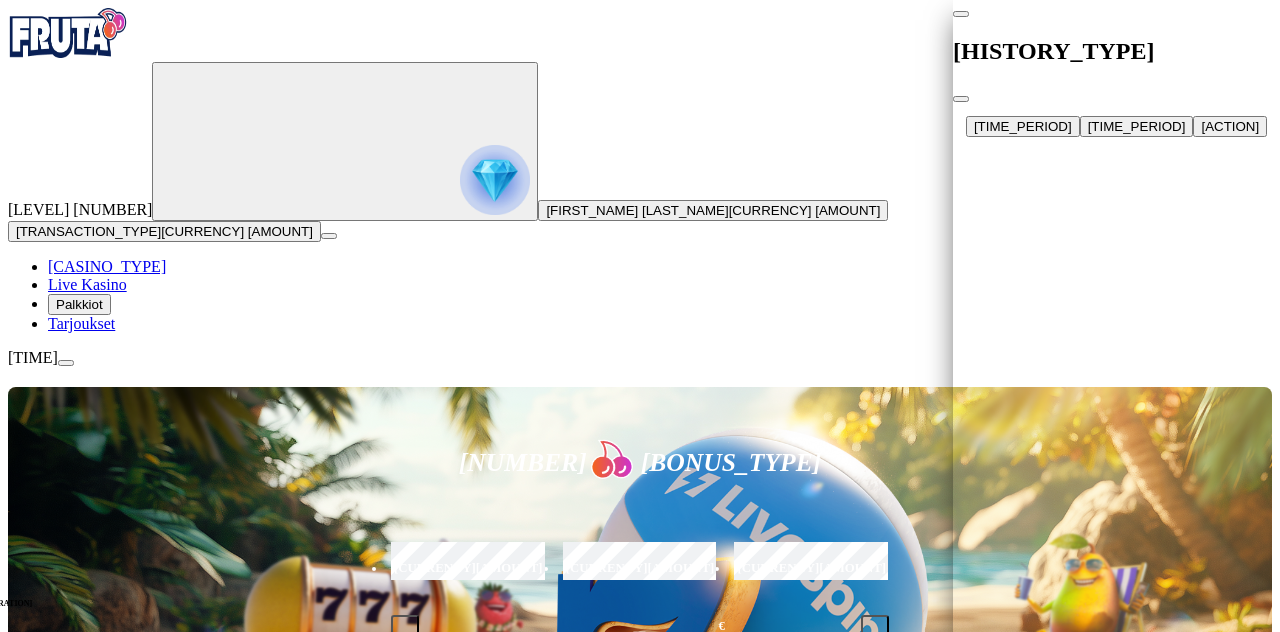 click at bounding box center (961, 14) 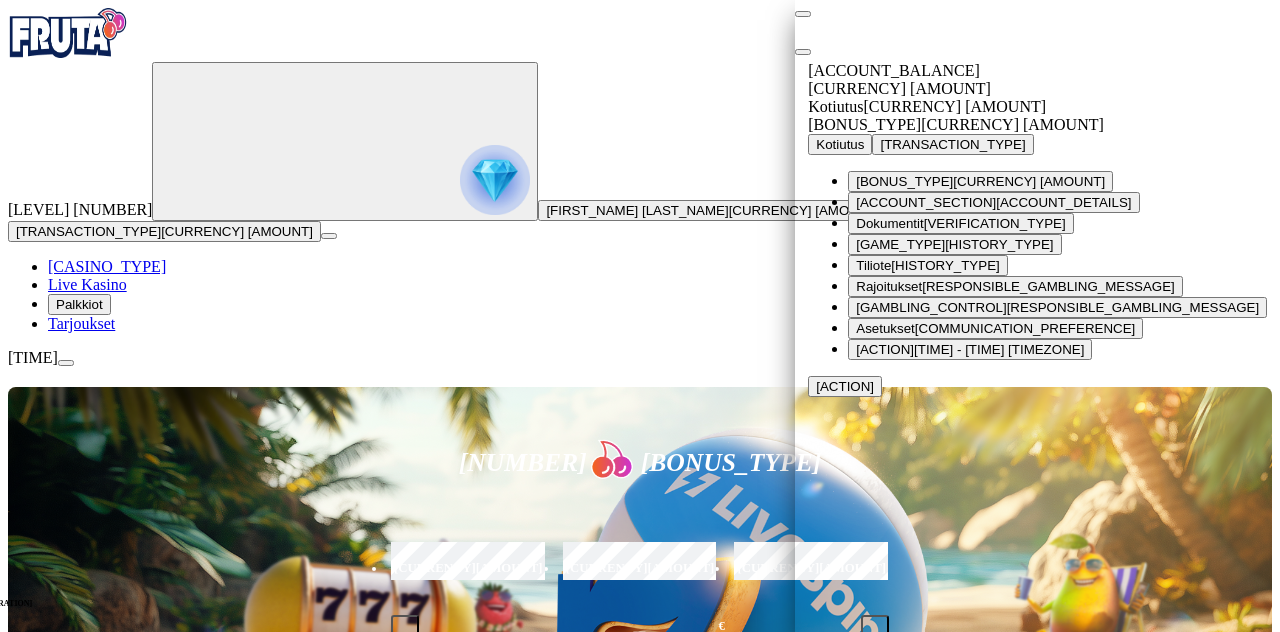 scroll, scrollTop: 72, scrollLeft: 0, axis: vertical 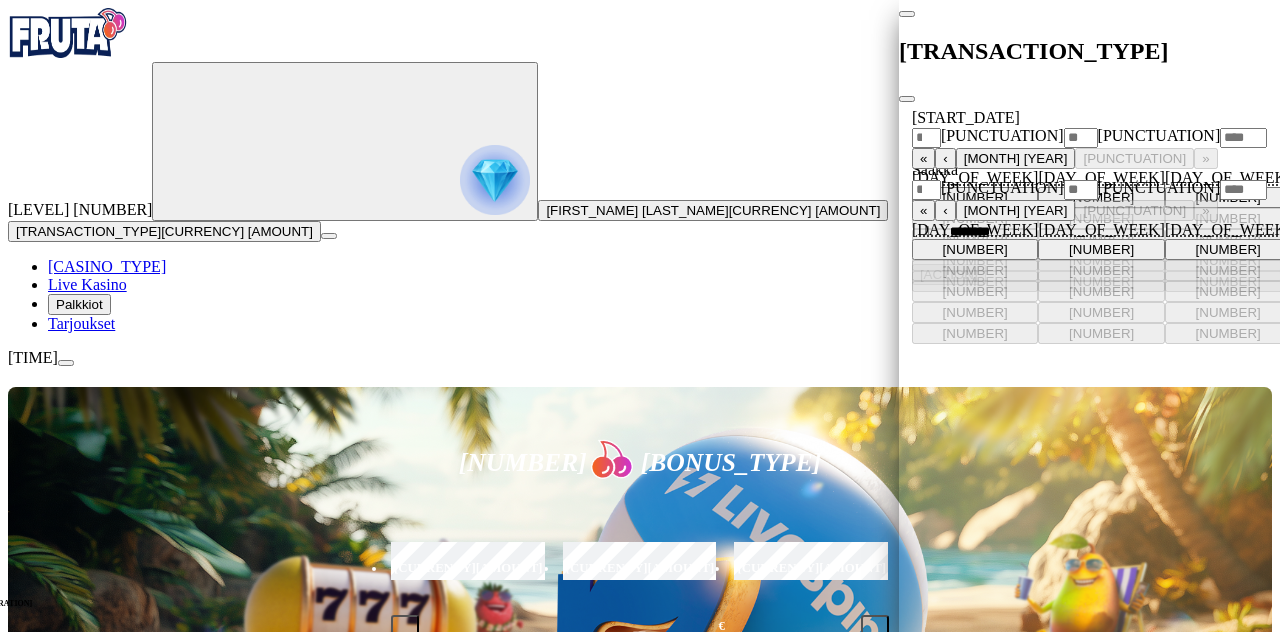 click on "[DATE_RANGE]" at bounding box center [1089, 367] 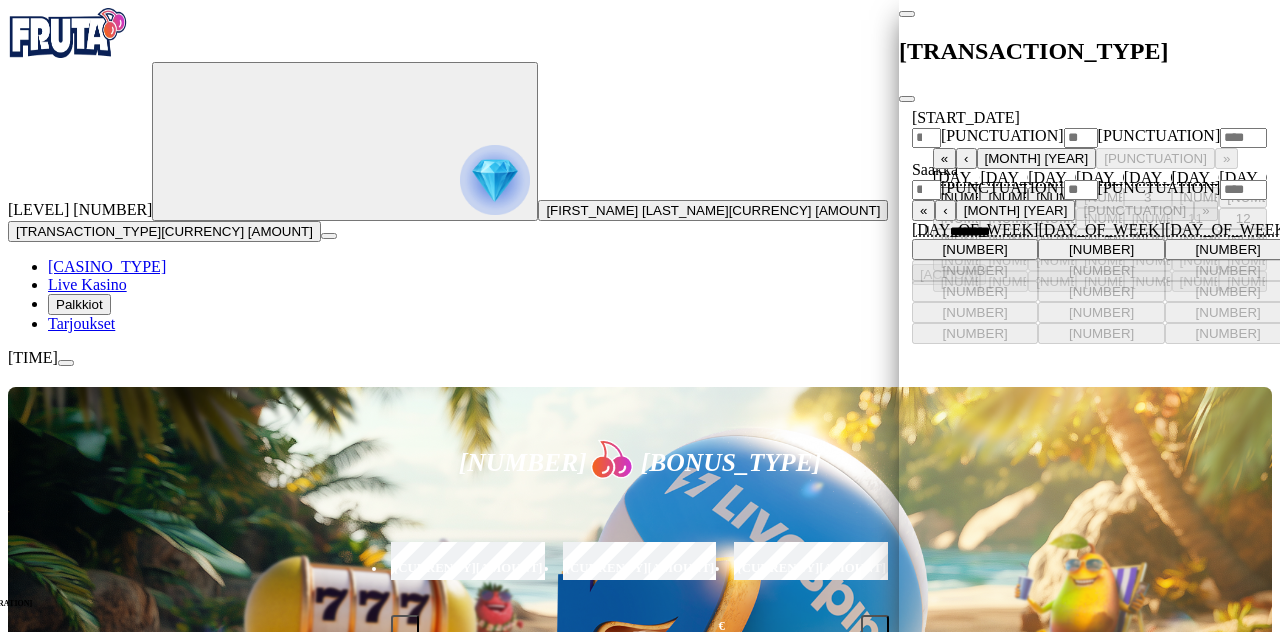 drag, startPoint x: 374, startPoint y: 227, endPoint x: 324, endPoint y: 230, distance: 50.08992 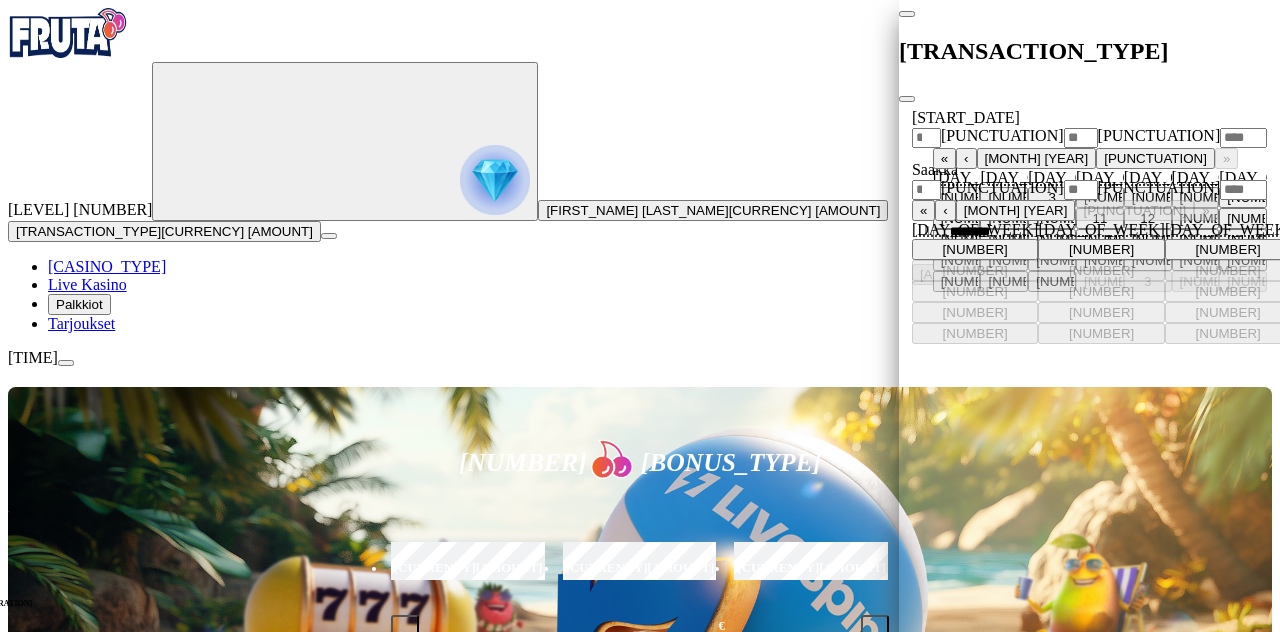 click on "‹" at bounding box center (966, 158) 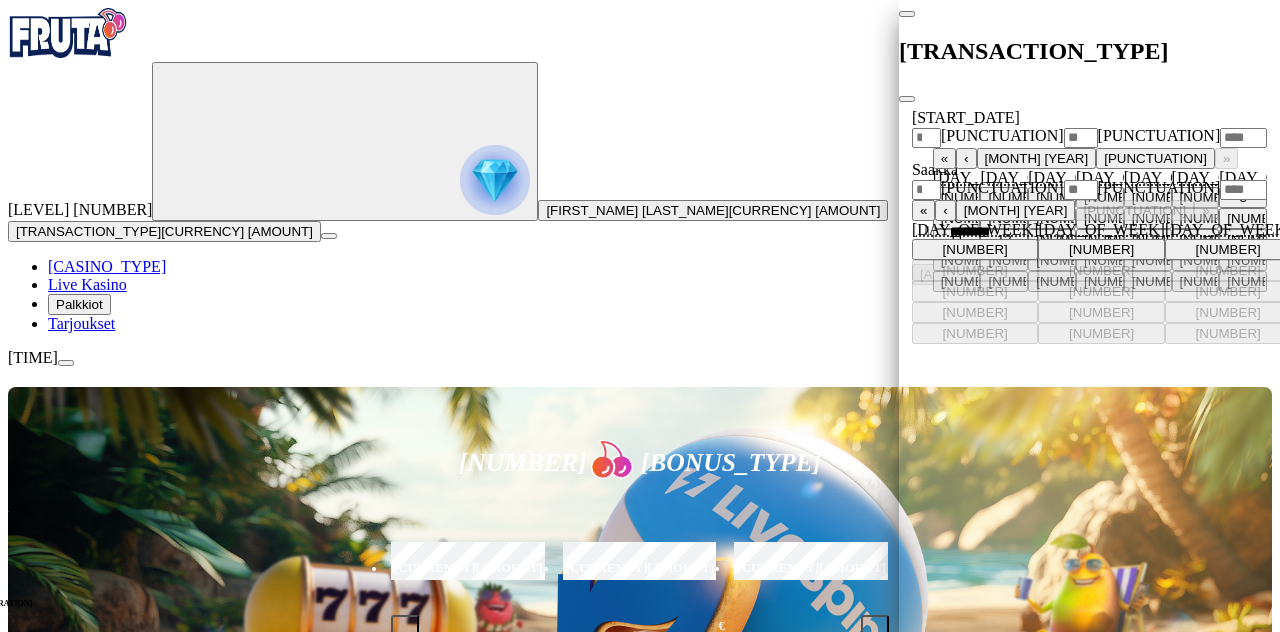 click on "[NUMBER]" at bounding box center [1164, 197] 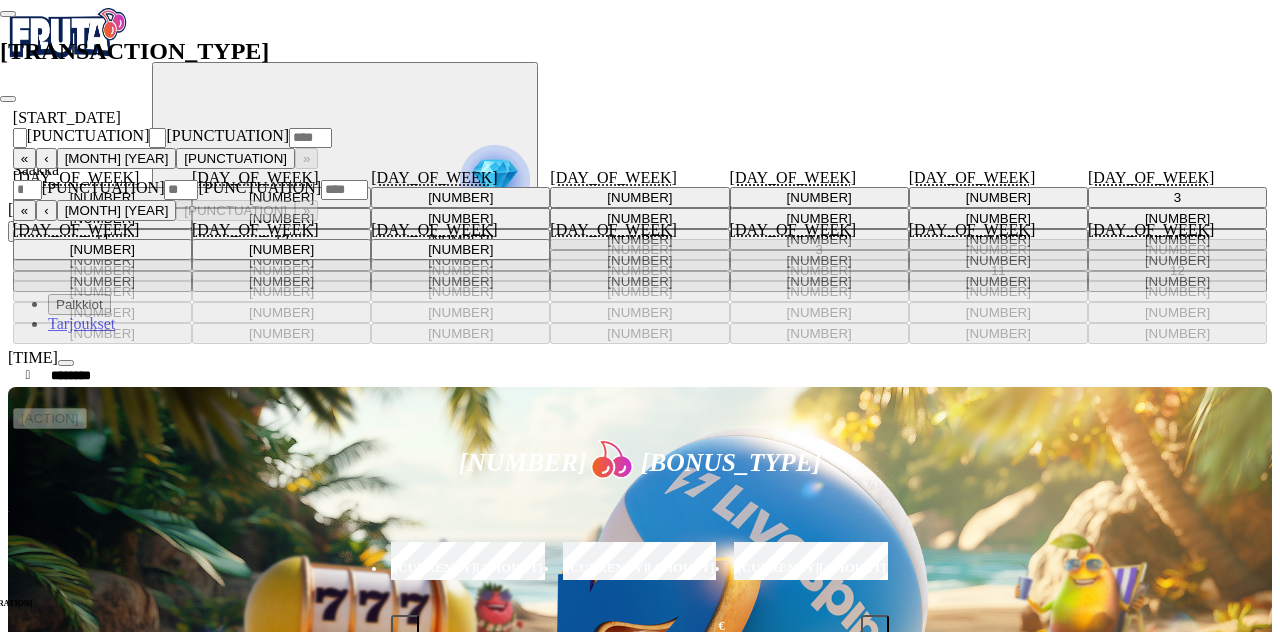 click on ". ." at bounding box center (640, 137) 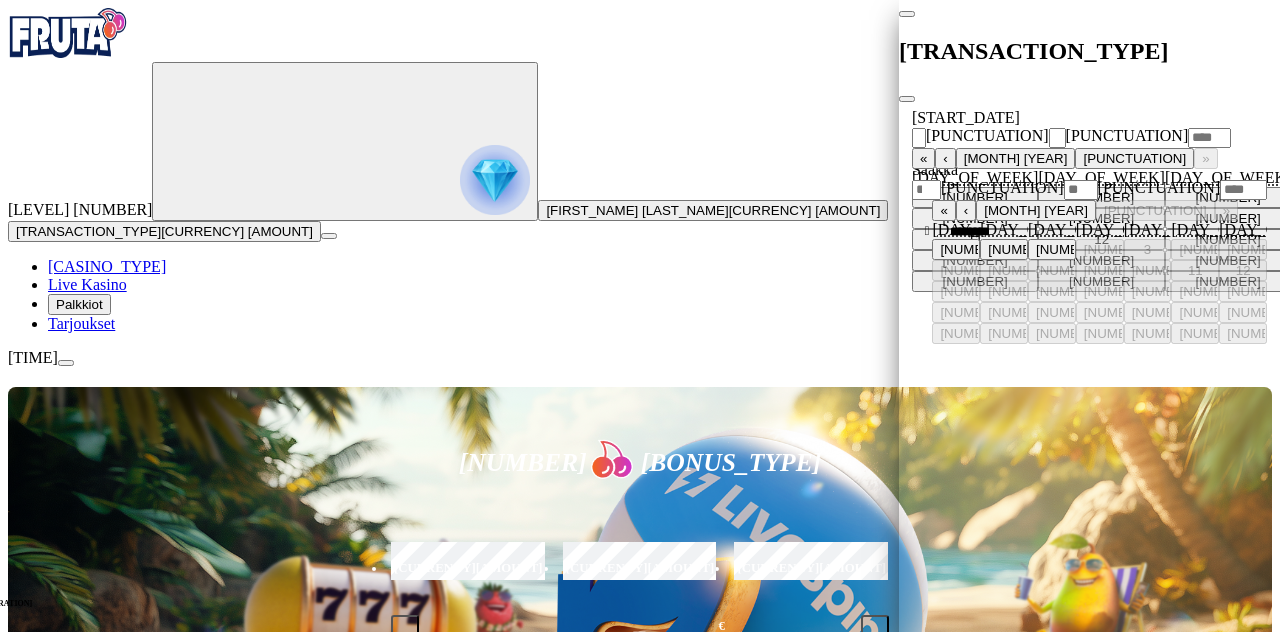 click on "[NUMBER]" at bounding box center [1068, 249] 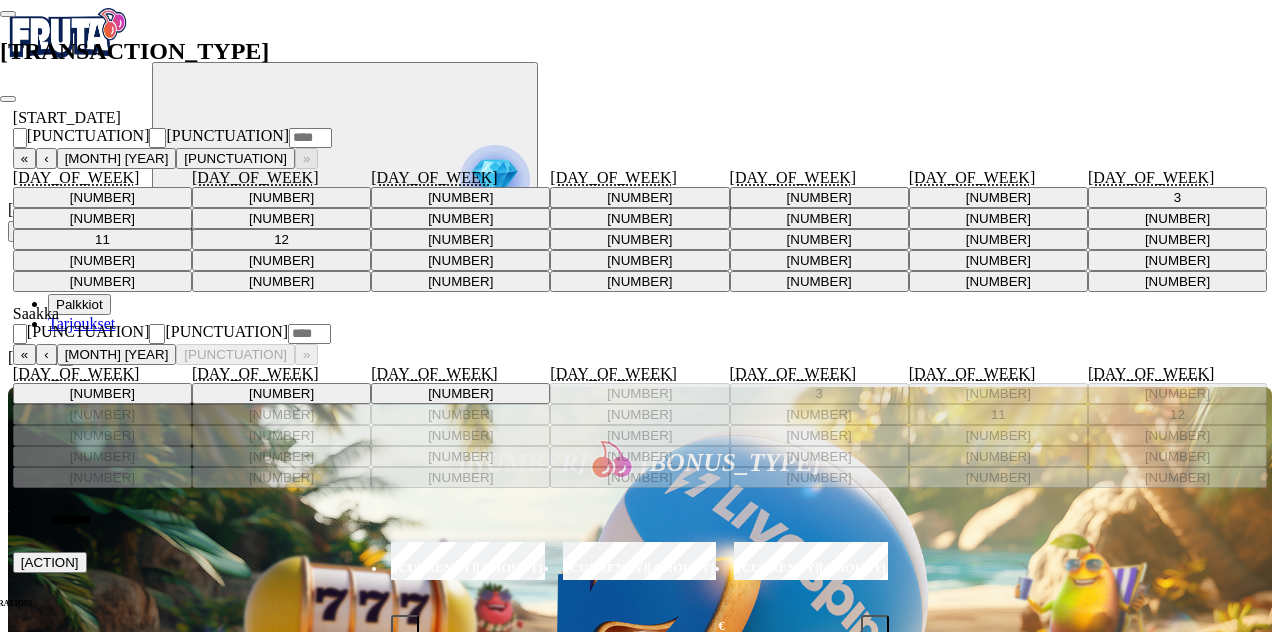 click on "[ACTION]" at bounding box center [50, 562] 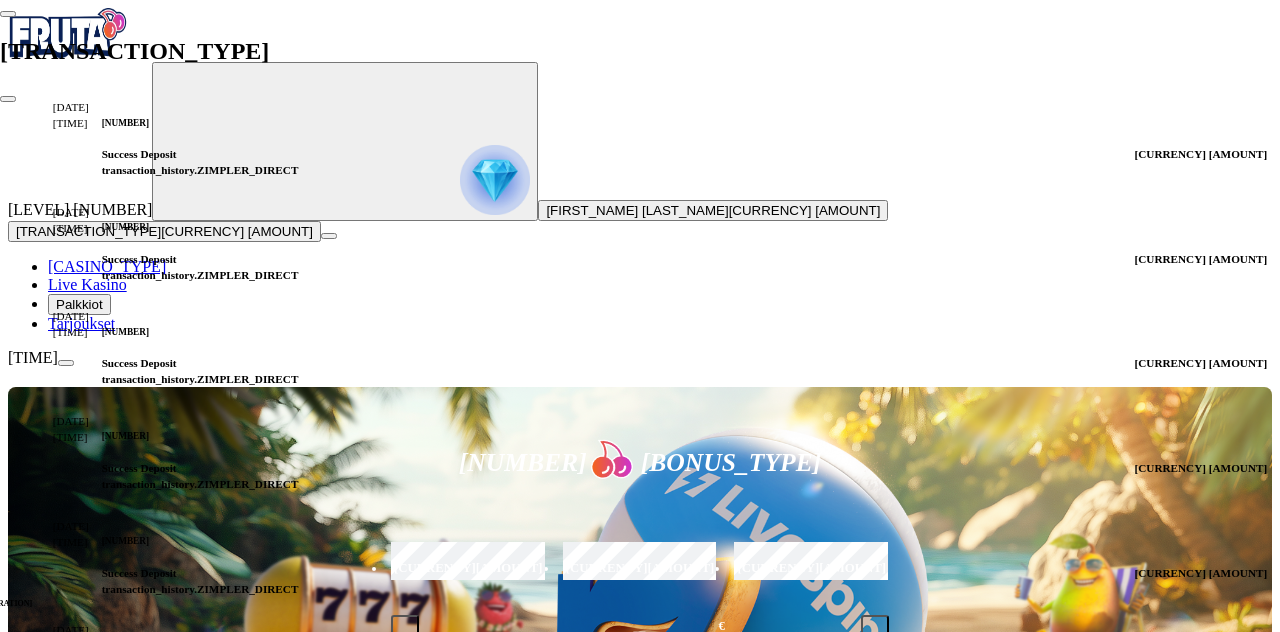 scroll, scrollTop: 0, scrollLeft: 0, axis: both 